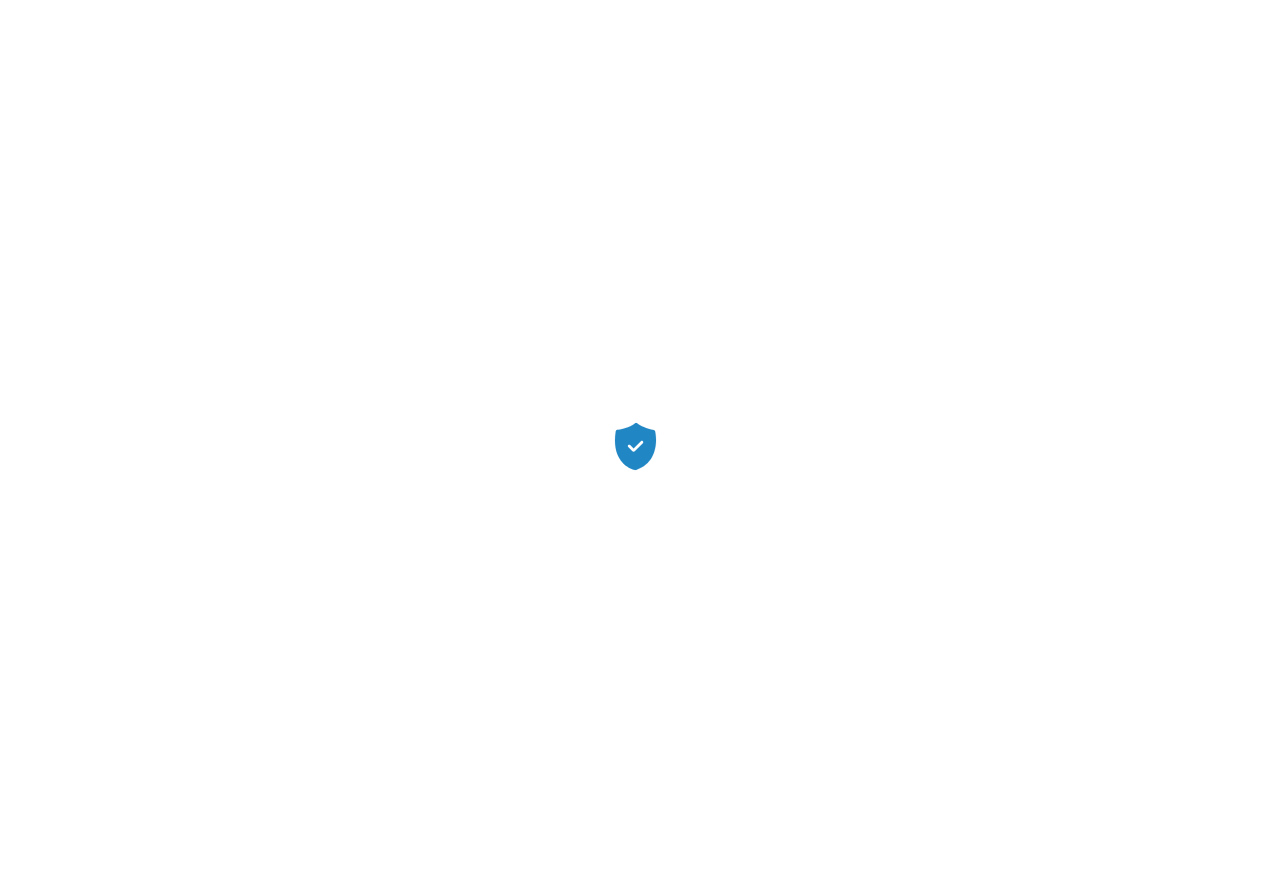 scroll, scrollTop: 0, scrollLeft: 0, axis: both 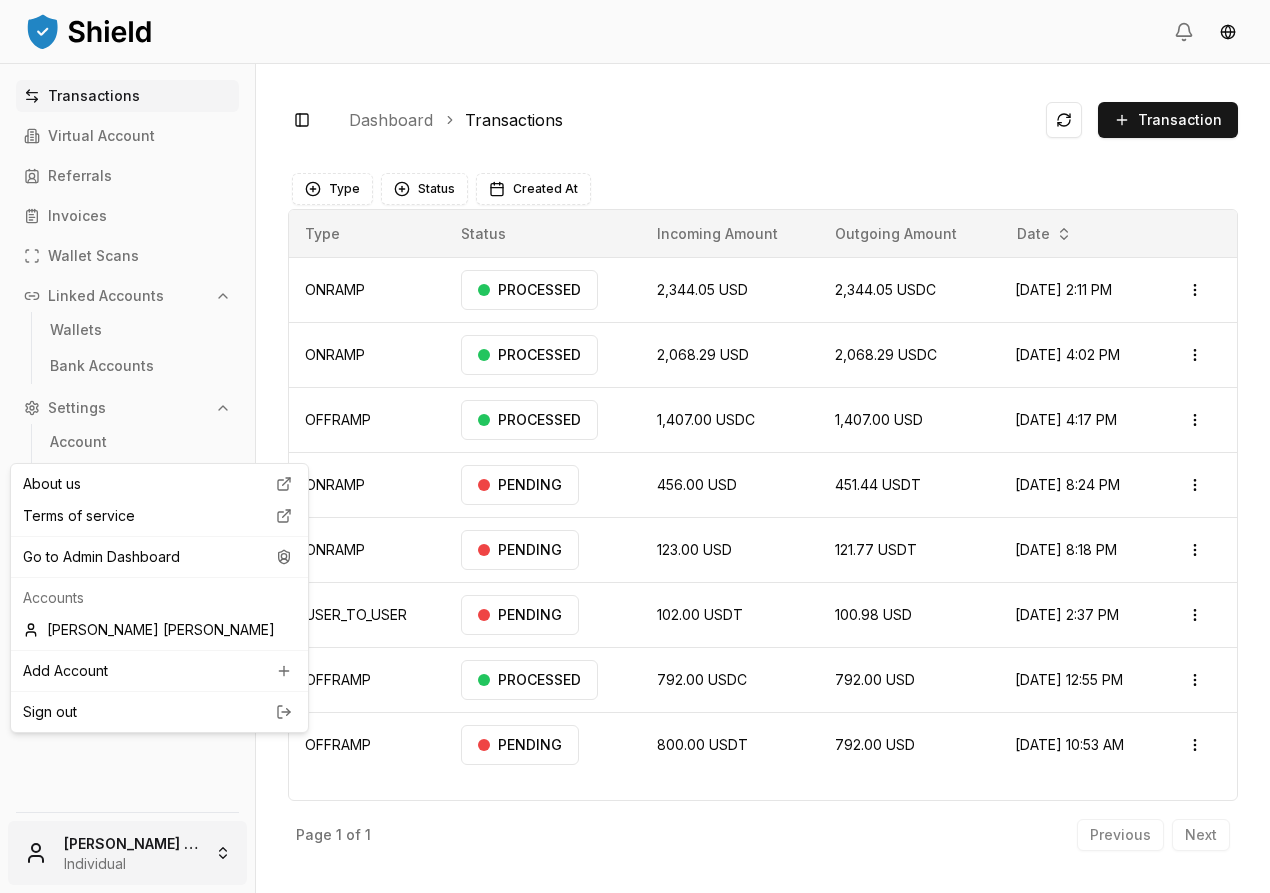 click on "Transactions Virtual Account Referrals Invoices Wallet Scans Linked Accounts Wallets Bank Accounts Settings Account Profile Team Roles [PERSON_NAME] [PERSON_NAME] Individual Toggle Sidebar Dashboard Transactions   Transaction ONRAMP   2,344.05 USD   2,344.05 USDC [DATE] 2:11 PM PROCESSED Open menu ONRAMP   2,068.29 USD   2,068.29 USDC [DATE] 4:02 PM PROCESSED Open menu OFFRAMP   1,407.00 USDC   1,407.00 USD [DATE] 4:17 PM PROCESSED Open menu ONRAMP   456.00 USD   451.44 USDT [DATE] 8:24 PM PENDING Open menu ONRAMP   123.00 USD   121.77 USDT [DATE] 8:18 PM PENDING Open menu USER_TO_USER   102.00 USDT   100.98 USD [DATE] 2:37 PM PENDING Open menu OFFRAMP   792.00 USDC   792.00 USD [DATE] 12:55 PM PROCESSED Open menu OFFRAMP   800.00 USDT   792.00 USD [DATE] 10:53 AM PENDING Open menu Page 1 of 1 Previous Next Type Status Created At Type Status Incoming Amount Outgoing Amount Date   ONRAMP   PROCESSED   2,344.05   USD   2,344.05   USDC   [DATE] 2:11 PM" at bounding box center [635, 446] 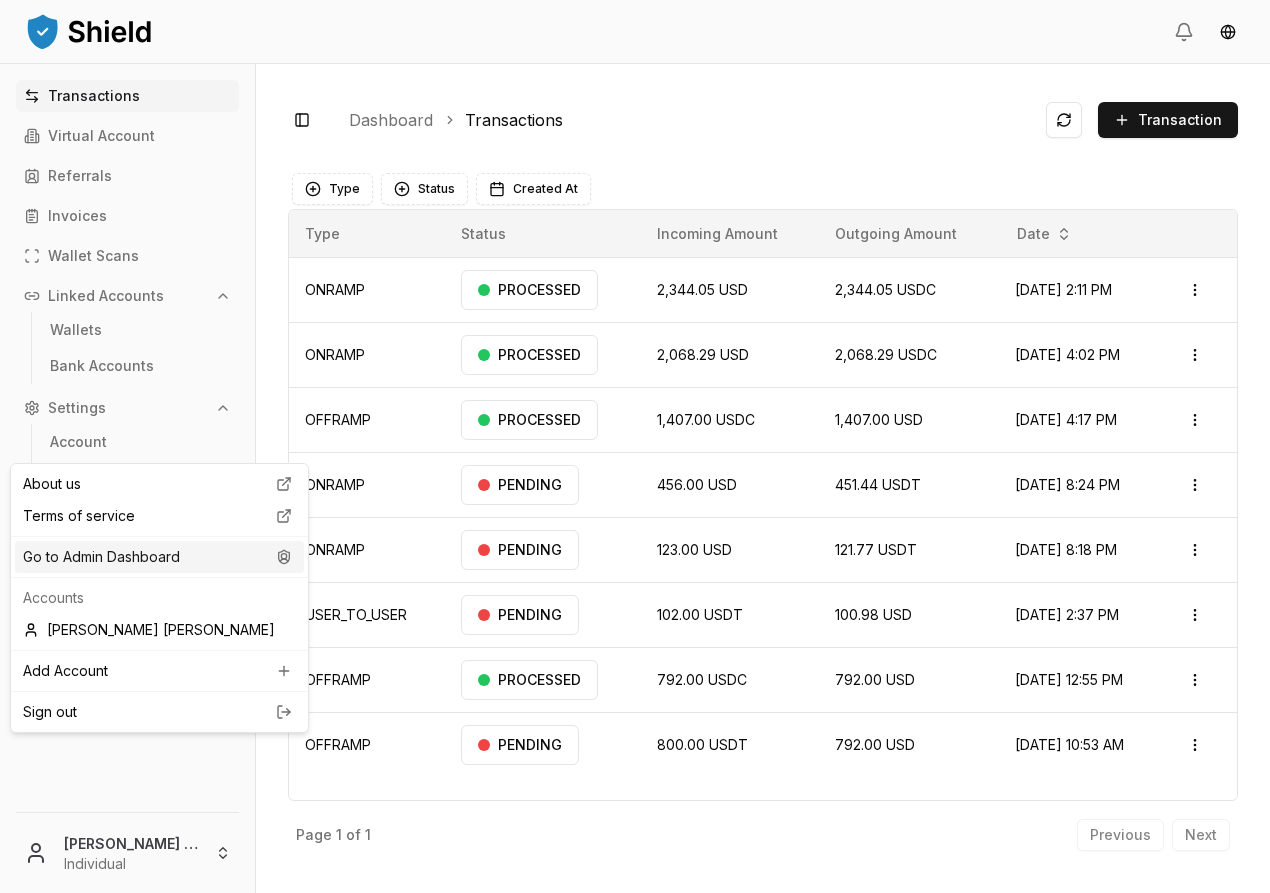 click on "Go to Admin Dashboard" at bounding box center (159, 557) 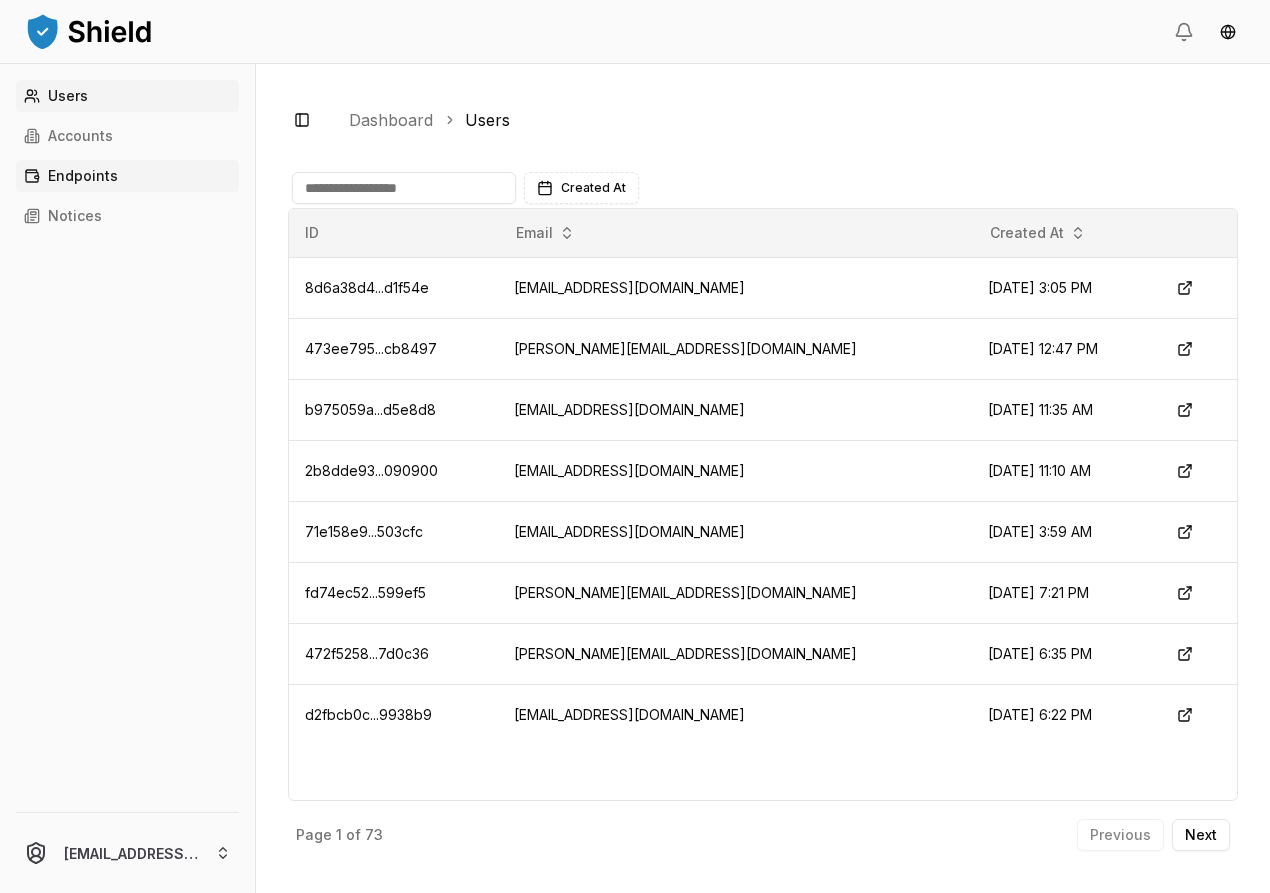 click on "Endpoints" at bounding box center (83, 176) 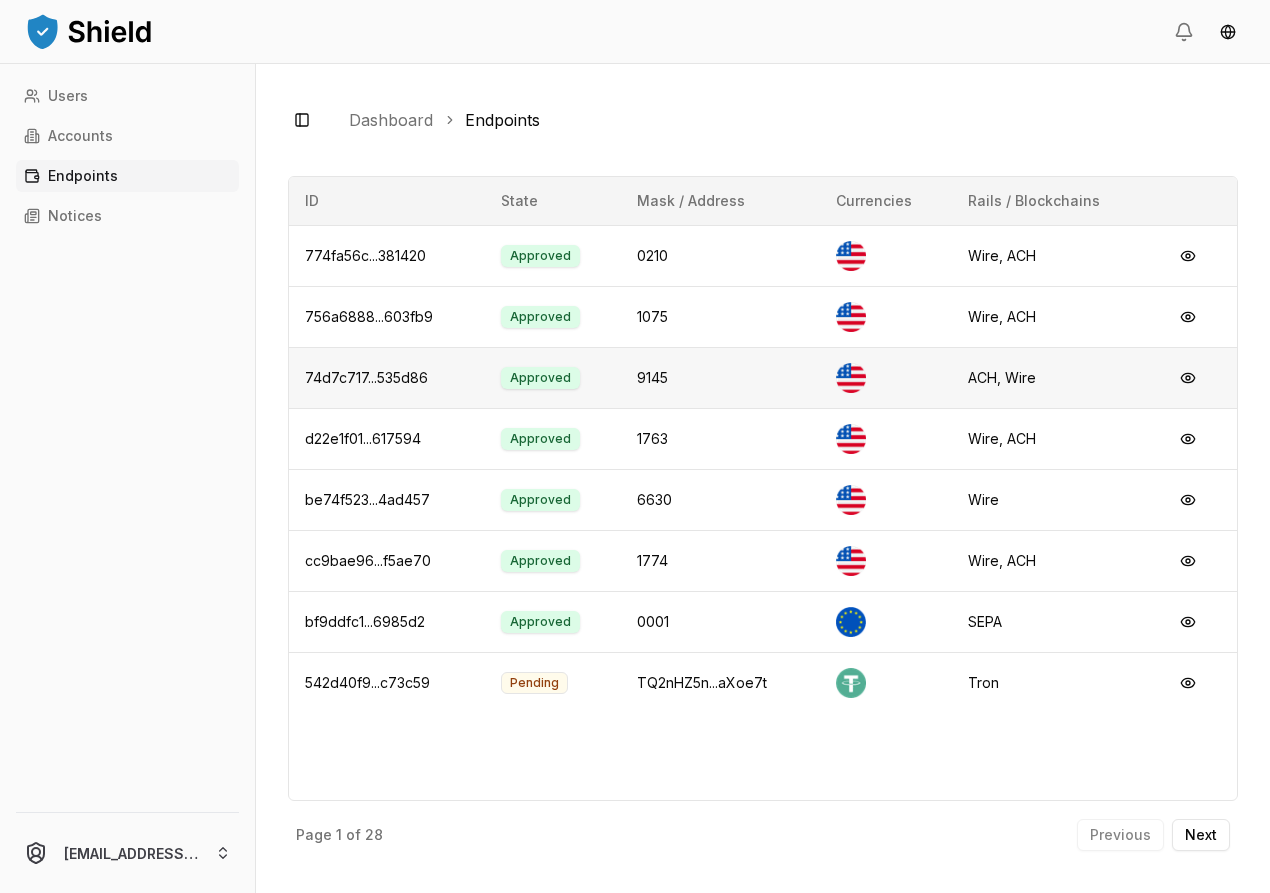 scroll, scrollTop: 0, scrollLeft: 0, axis: both 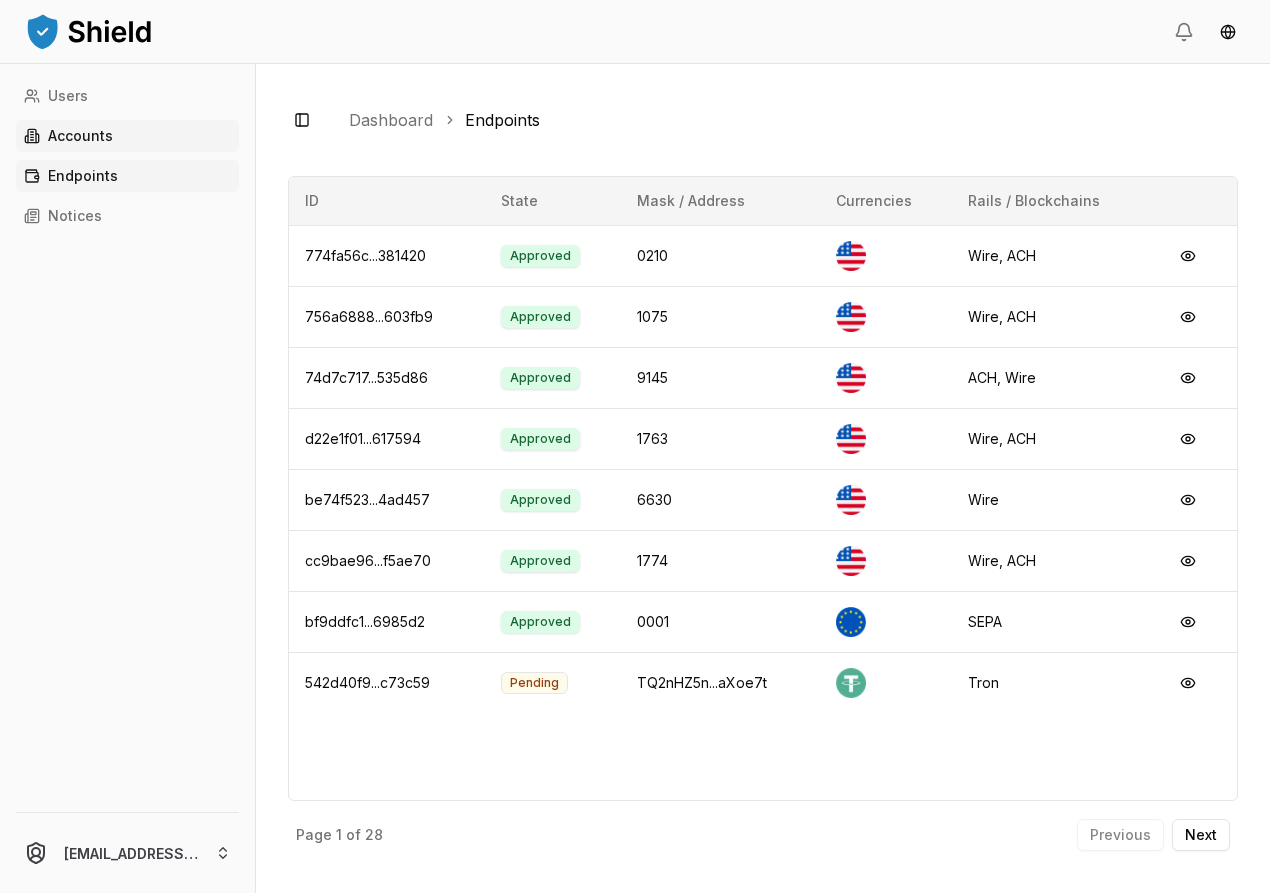 click on "Accounts" at bounding box center [80, 136] 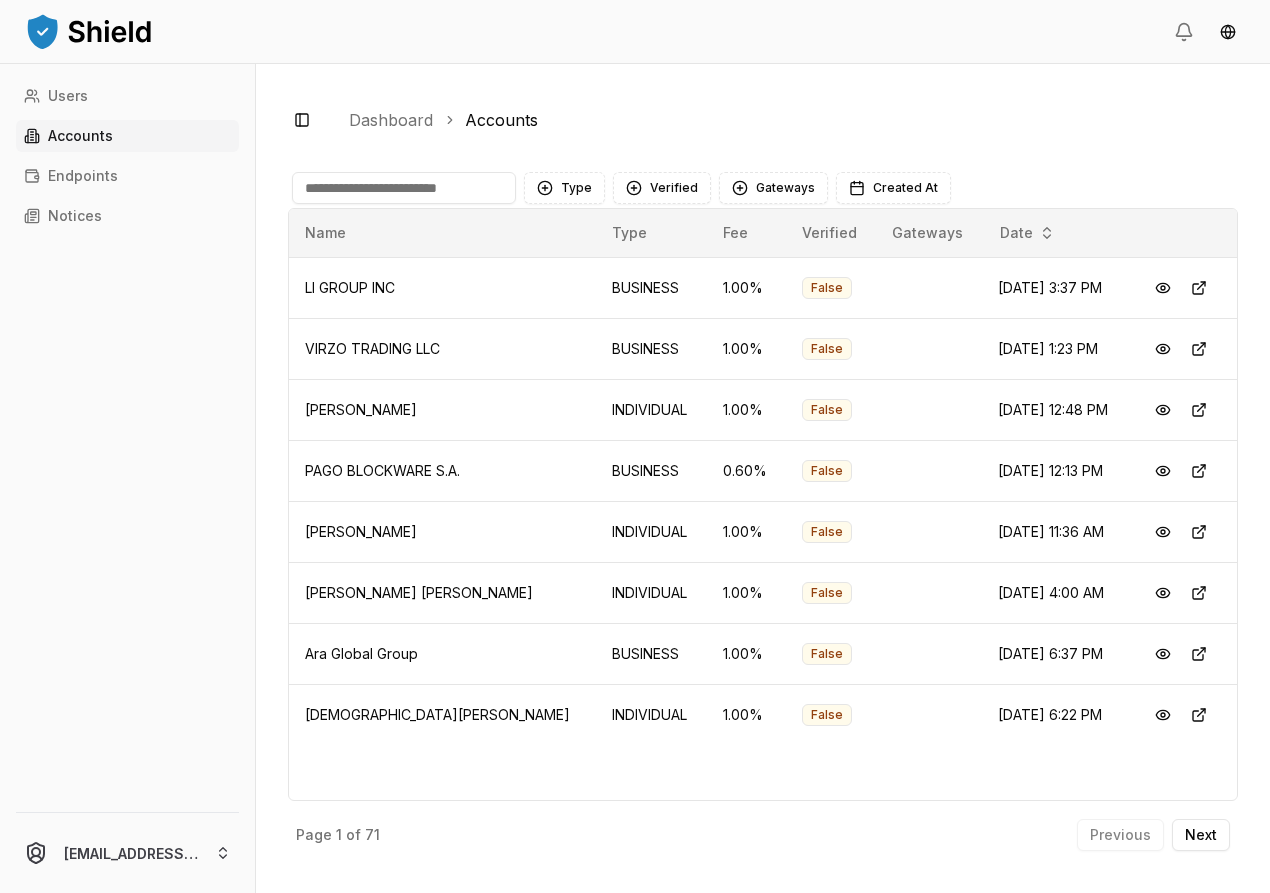 click at bounding box center [404, 188] 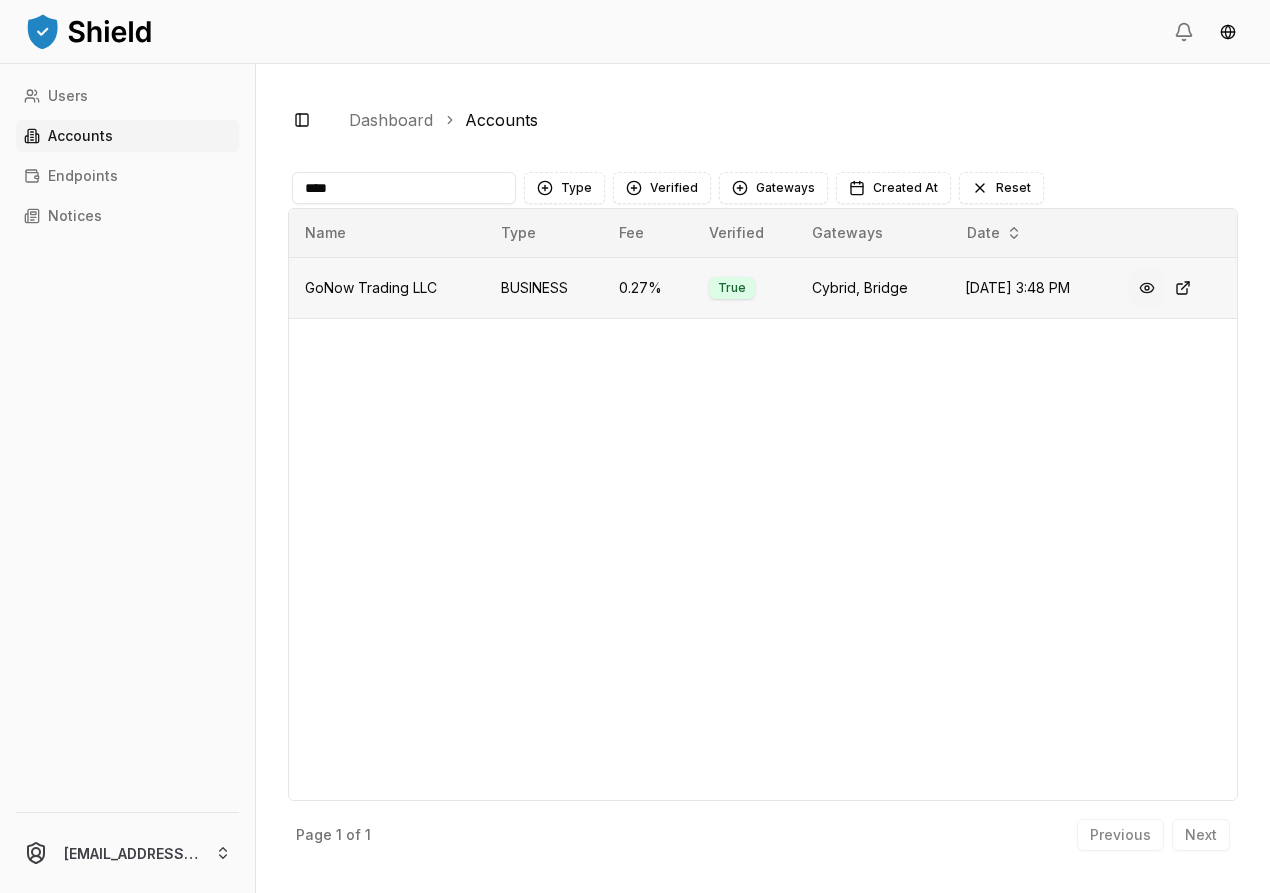 type on "****" 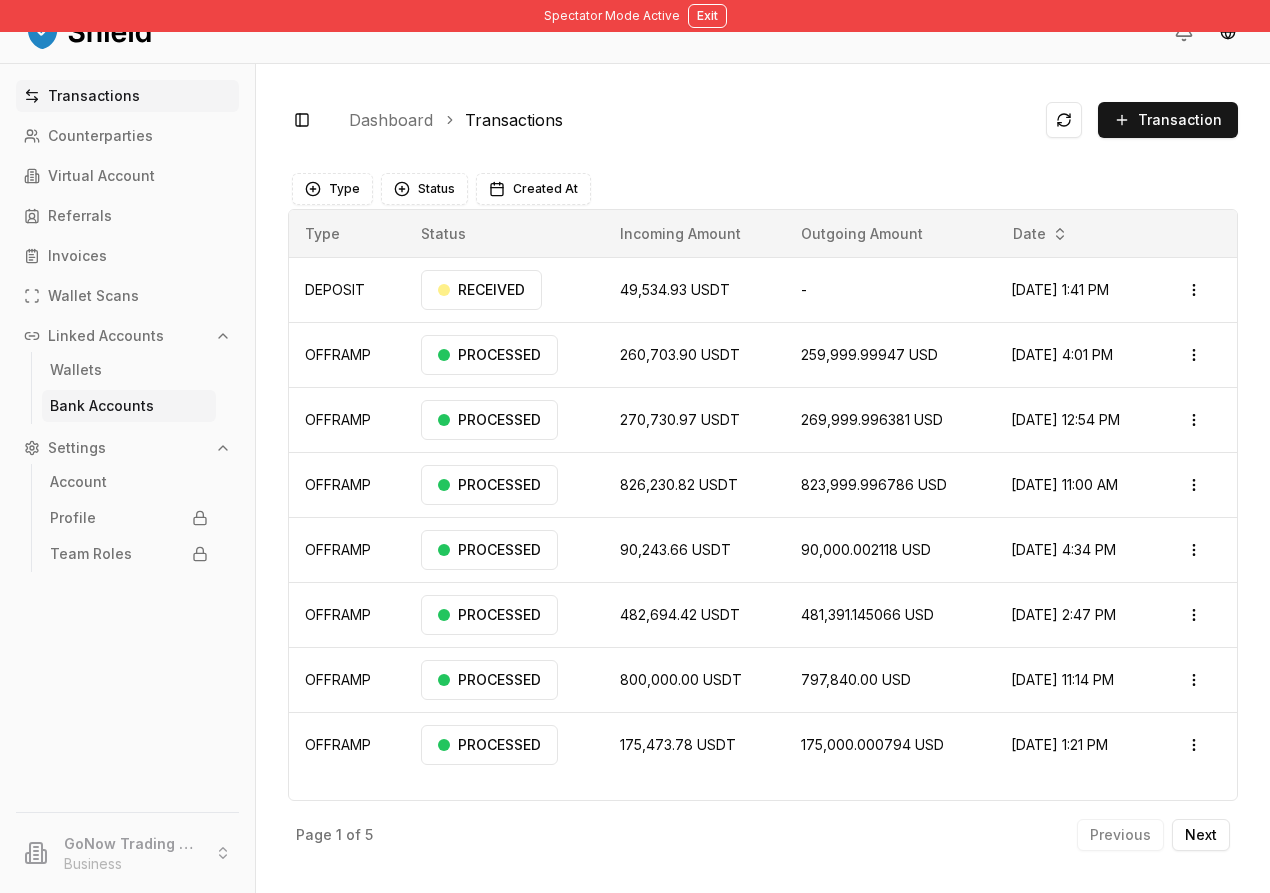 click on "Bank Accounts" at bounding box center [102, 406] 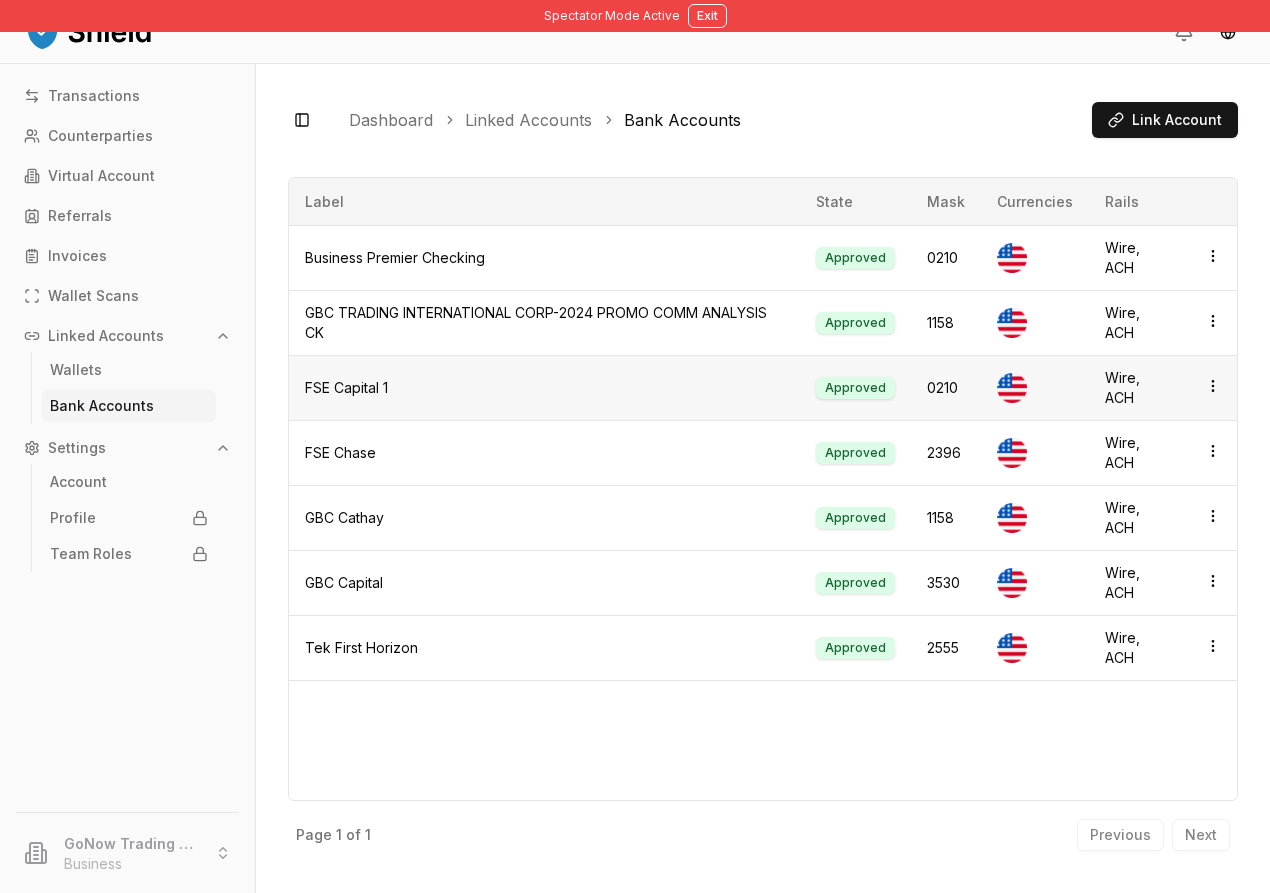 scroll, scrollTop: 34, scrollLeft: 0, axis: vertical 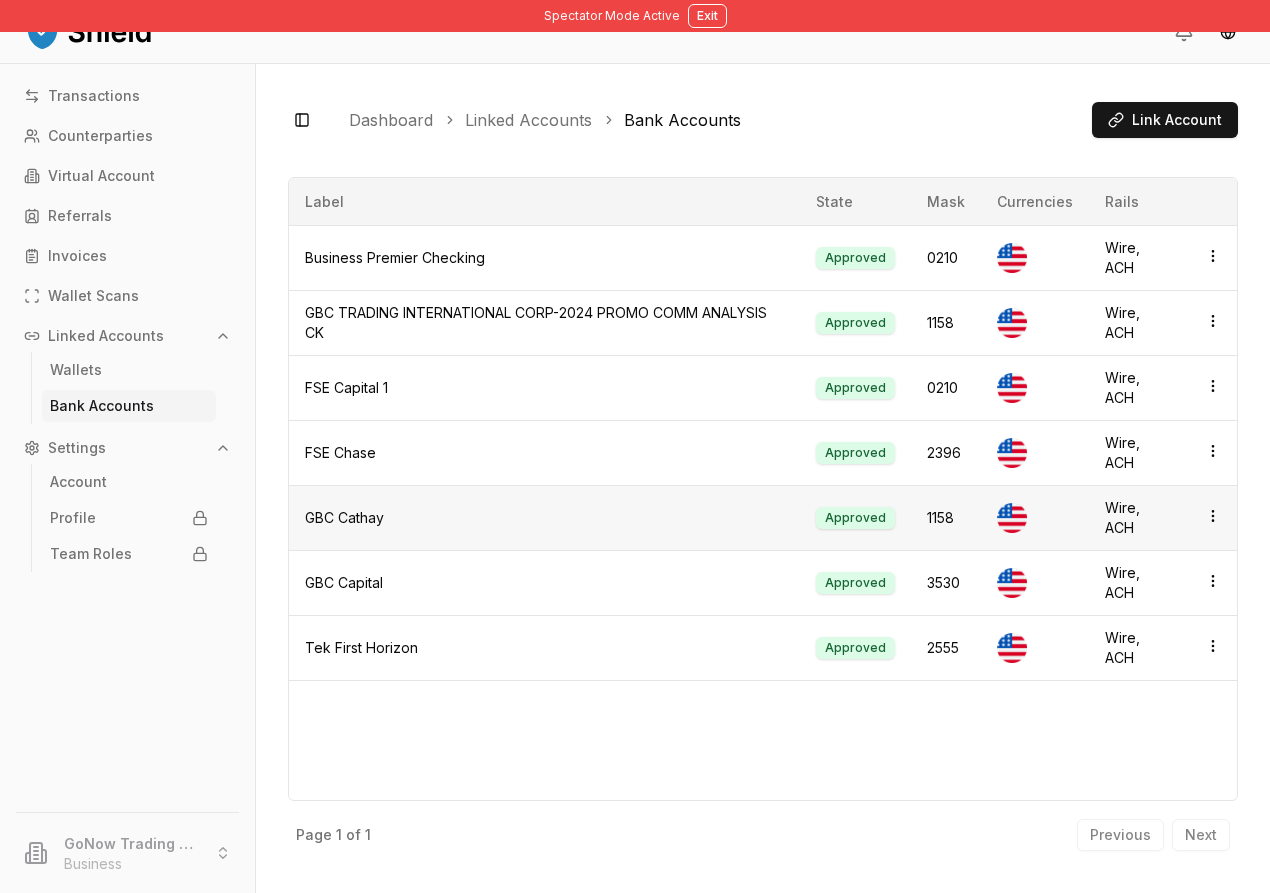click on "Spectator Mode Active Exit Transactions Counterparties Virtual Account Referrals Invoices Wallet Scans Linked Accounts Wallets Bank Accounts Settings Account Profile Team Roles GoNow Trading LLC Business Toggle Sidebar Dashboard Linked Accounts Bank Accounts   Link Account Business Premier Checking Approved 0210 Currencies Rails Wire, ACH GBC TRADING INTERNATIONAL CORP-2024 PROMO COMM ANALYSIS CK Approved 1158 Currencies Rails Wire, ACH FSE Capital 1 Approved 0210 Currencies Rails Wire, ACH FSE Chase Approved 2396 Currencies Rails Wire, ACH GBC Cathay Approved 1158 Currencies Rails Wire, ACH GBC Capital Approved 3530 Currencies Rails Wire, ACH Tek First Horizon Approved 2555 Currencies Rails Wire, ACH Page 1 of 1 Previous Next Label State Mask Currencies Rails   Business Premier Checking   Approved   0210     Wire, ACH     GBC TRADING INTERNATIONAL CORP-2024 PROMO COMM ANALYSIS CK   Approved   1158     Wire, ACH     FSE Capital 1   Approved   0210     Wire, ACH     FSE Chase   Approved   2396     Wire, ACH" at bounding box center [635, 446] 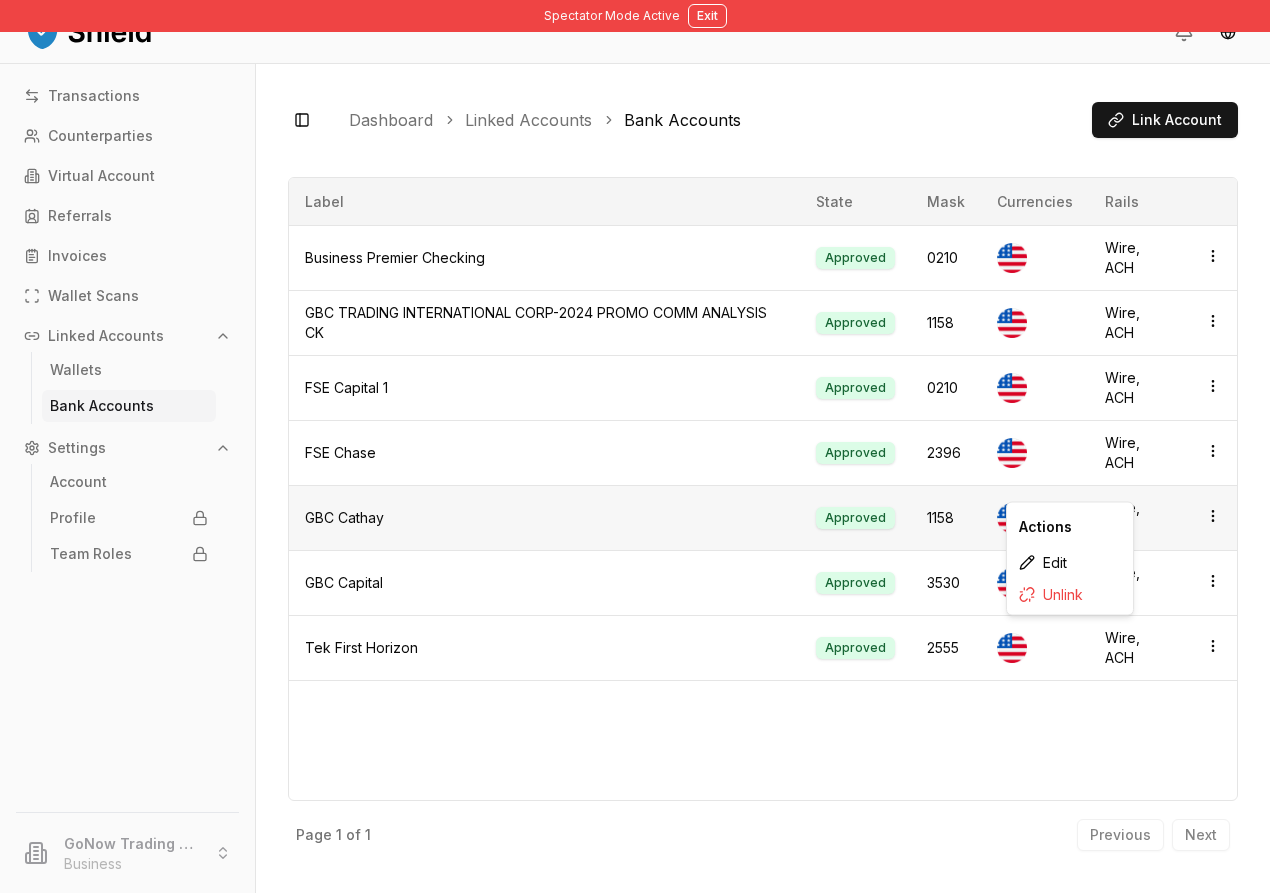 click on "1158" at bounding box center [946, 518] 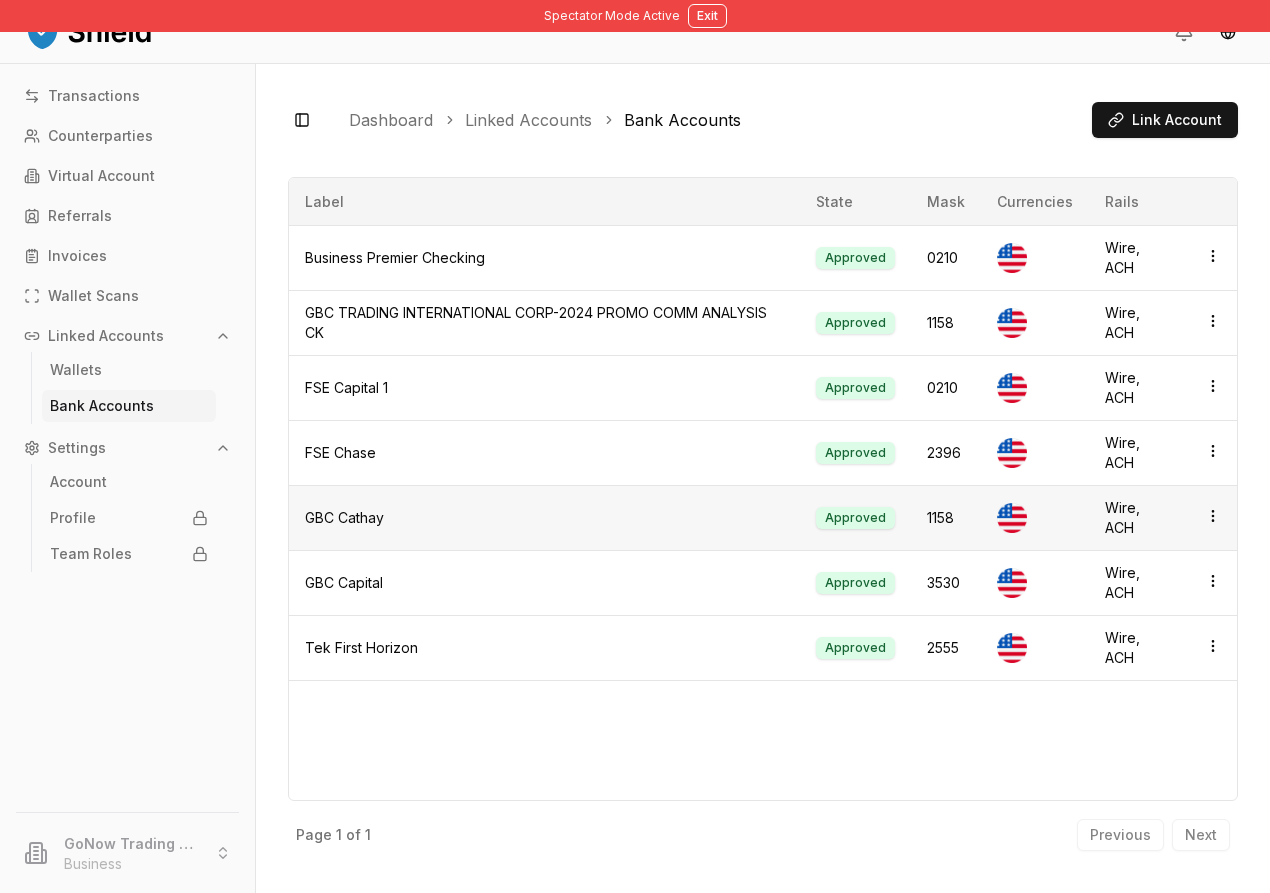 click on "Spectator Mode Active Exit Transactions Counterparties Virtual Account Referrals Invoices Wallet Scans Linked Accounts Wallets Bank Accounts Settings Account Profile Team Roles GoNow Trading LLC Business Toggle Sidebar Dashboard Linked Accounts Bank Accounts   Link Account Business Premier Checking Approved 0210 Currencies Rails Wire, ACH GBC TRADING INTERNATIONAL CORP-2024 PROMO COMM ANALYSIS CK Approved 1158 Currencies Rails Wire, ACH FSE Capital 1 Approved 0210 Currencies Rails Wire, ACH FSE Chase Approved 2396 Currencies Rails Wire, ACH GBC Cathay Approved 1158 Currencies Rails Wire, ACH GBC Capital Approved 3530 Currencies Rails Wire, ACH Tek First Horizon Approved 2555 Currencies Rails Wire, ACH Page 1 of 1 Previous Next Label State Mask Currencies Rails   Business Premier Checking   Approved   0210     Wire, ACH     GBC TRADING INTERNATIONAL CORP-2024 PROMO COMM ANALYSIS CK   Approved   1158     Wire, ACH     FSE Capital 1   Approved   0210     Wire, ACH     FSE Chase   Approved   2396     Wire, ACH" at bounding box center [635, 446] 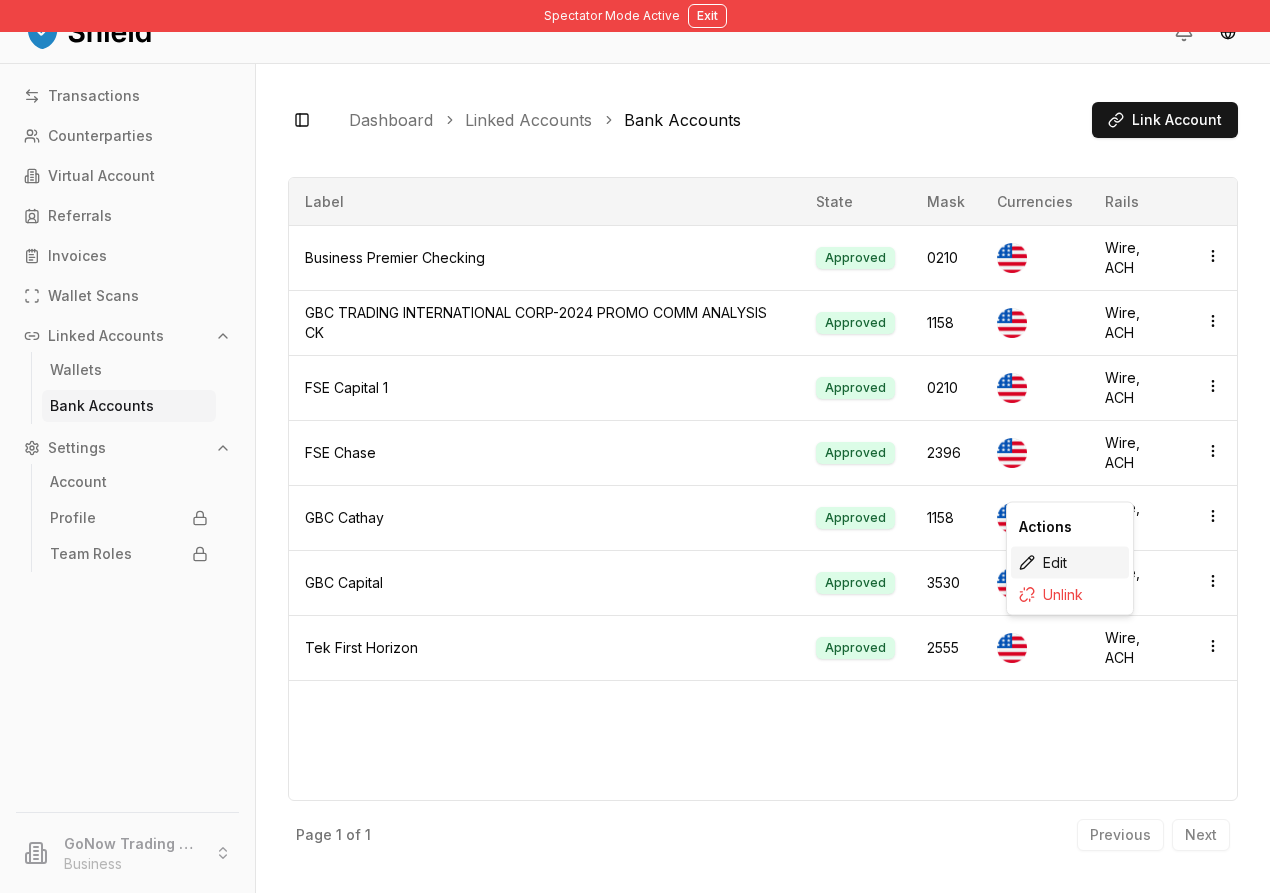 click on "Edit" at bounding box center [1070, 563] 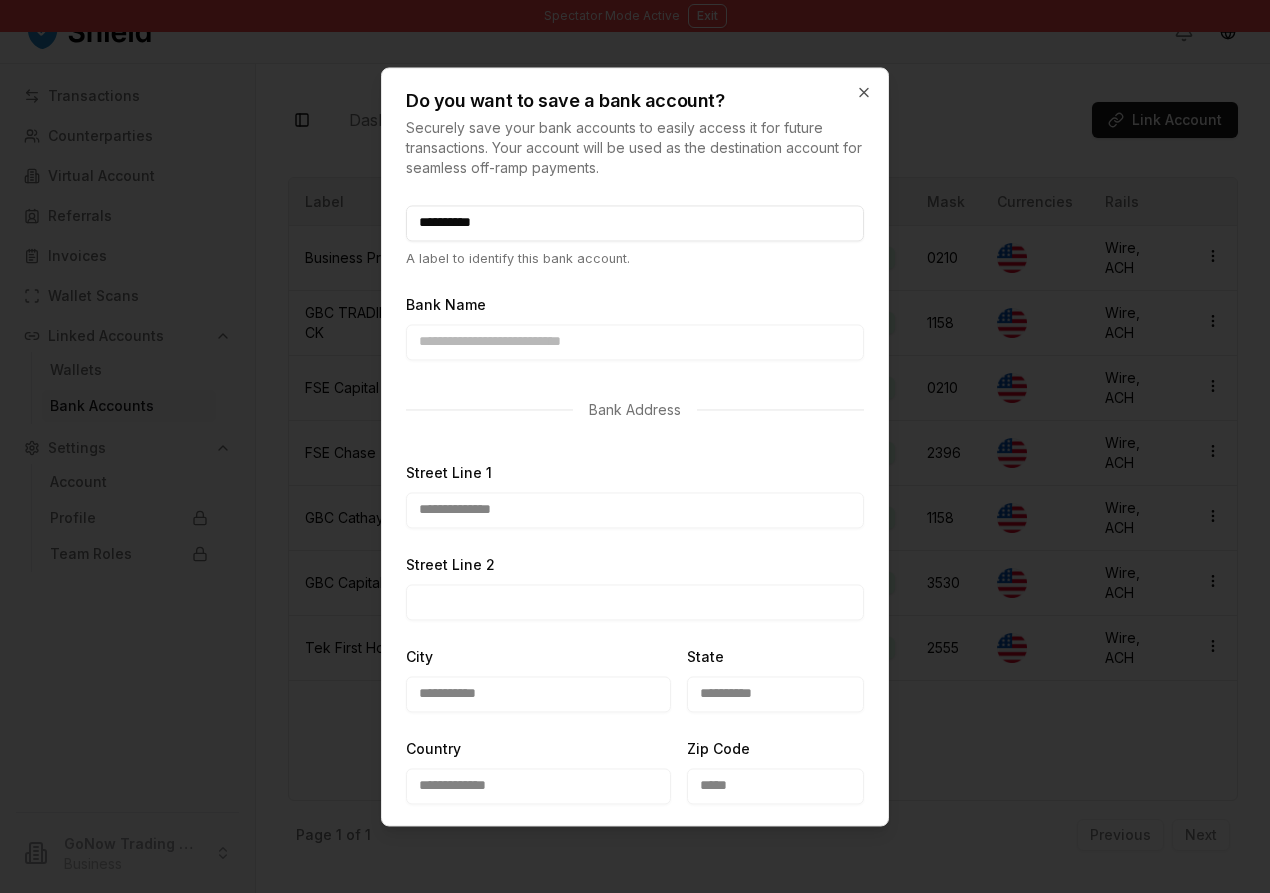 scroll, scrollTop: 0, scrollLeft: 0, axis: both 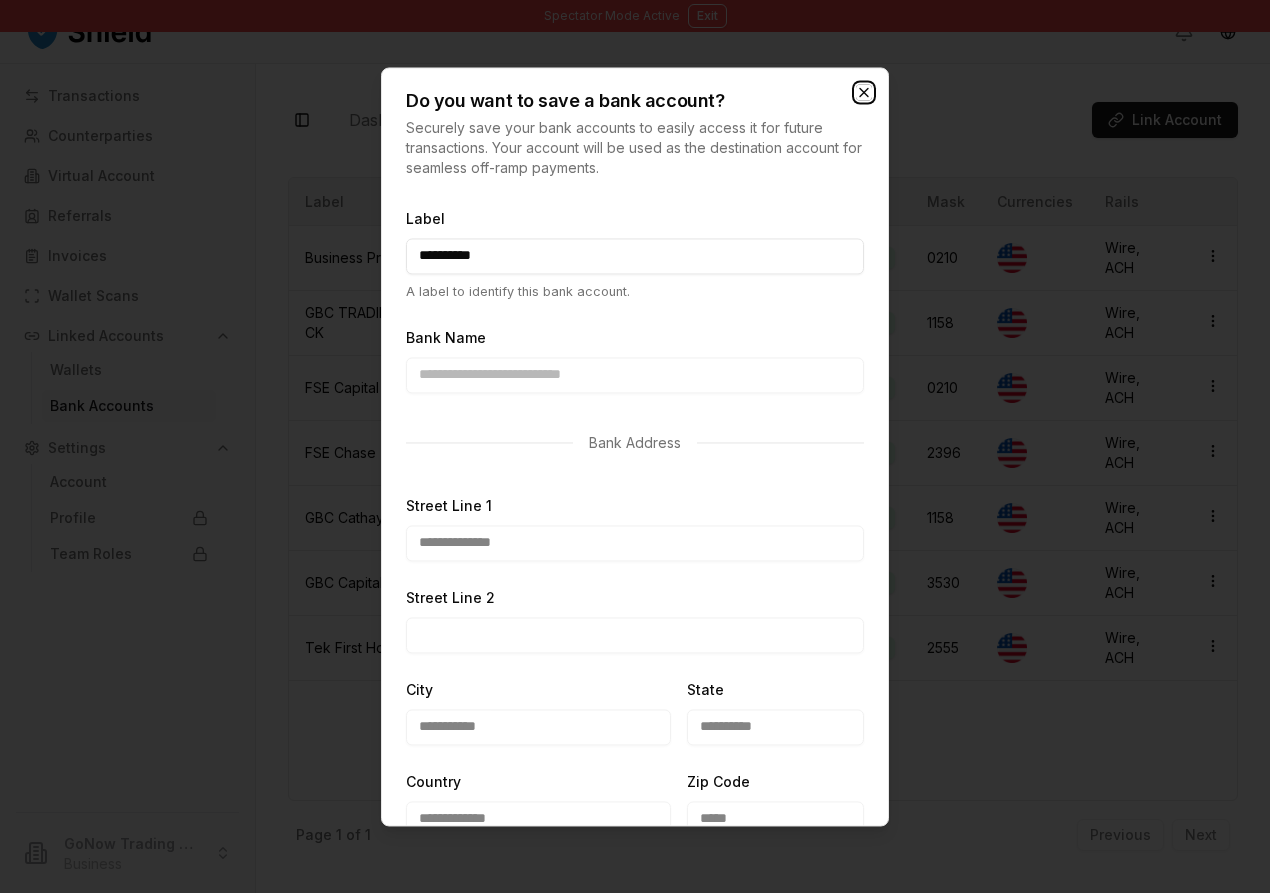 click 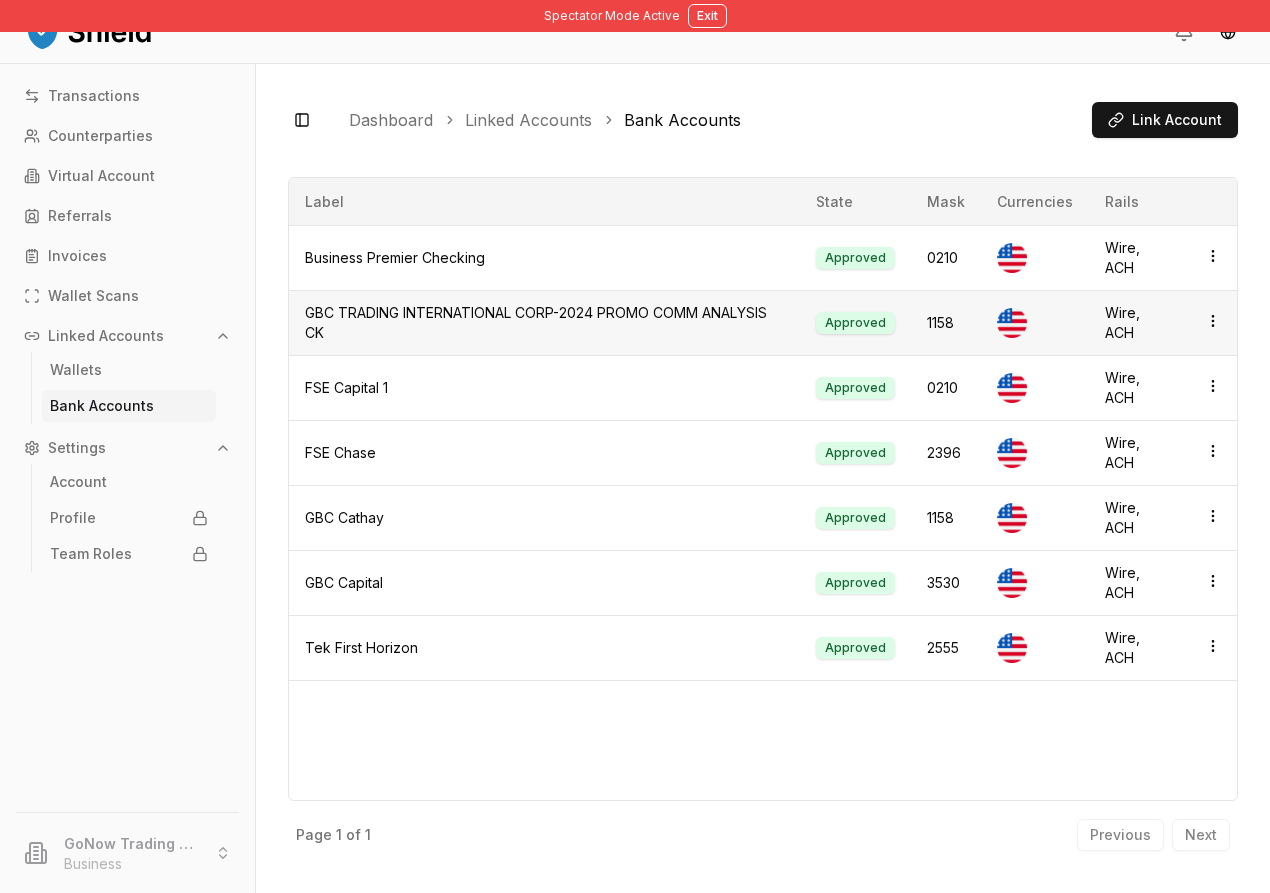scroll, scrollTop: 35, scrollLeft: 0, axis: vertical 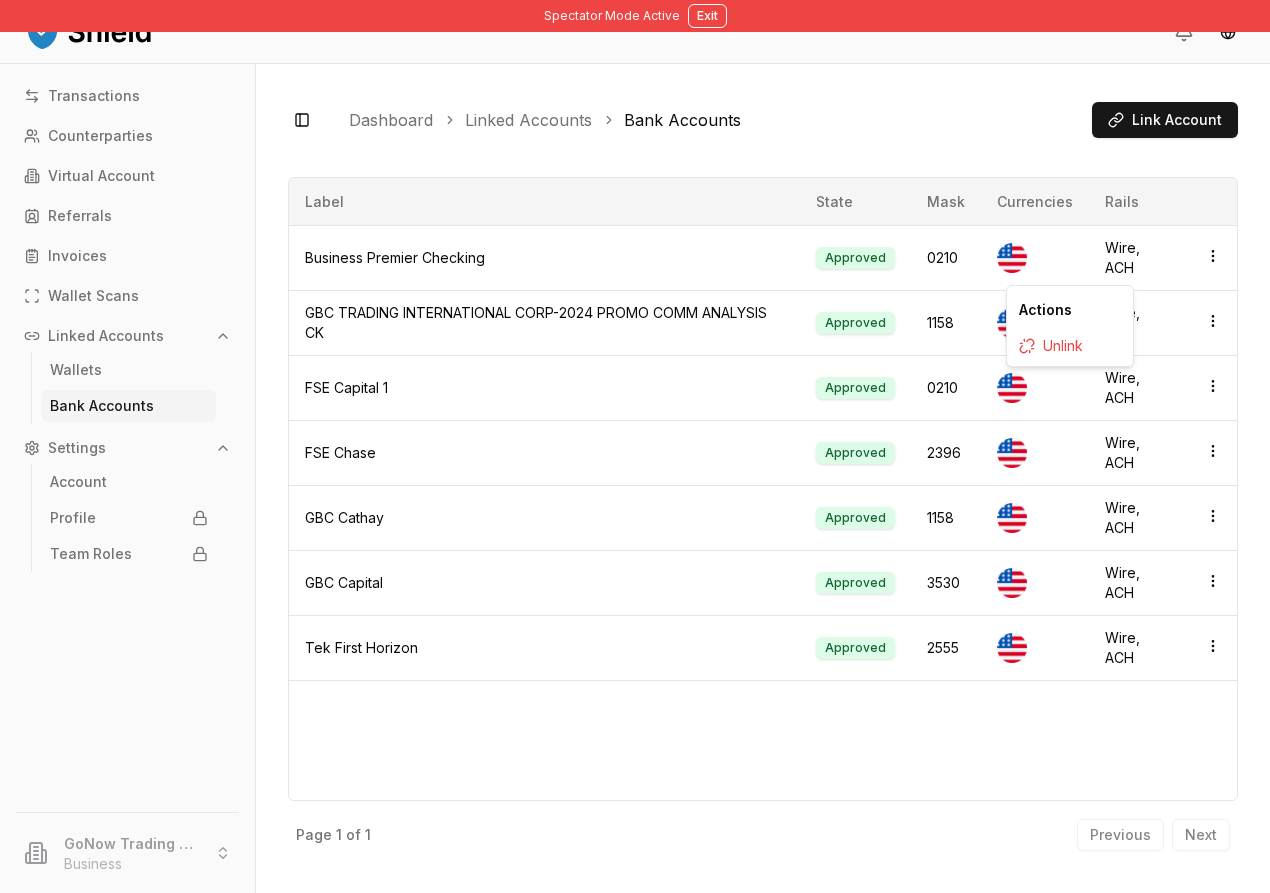 click on "Toggle Sidebar Dashboard Linked Accounts Bank Accounts   Link Account Business Premier Checking Approved 0210 Currencies Rails Wire, ACH GBC TRADING INTERNATIONAL CORP-2024 PROMO COMM ANALYSIS CK Approved 1158 Currencies Rails Wire, ACH FSE Capital 1 Approved 0210 Currencies Rails Wire, ACH FSE Chase Approved 2396 Currencies Rails Wire, ACH GBC Cathay Approved 1158 Currencies Rails Wire, ACH GBC Capital Approved 3530 Currencies Rails Wire, ACH Tek First Horizon Approved 2555 Currencies Rails Wire, ACH Page 1 of 1 Previous Next Label State Mask Currencies Rails   Business Premier Checking   Approved   0210     Wire, ACH     GBC TRADING INTERNATIONAL CORP-2024 PROMO COMM ANALYSIS CK   Approved   1158     Wire, ACH     FSE Capital 1   Approved   0210     Wire, ACH     FSE Chase   Approved   2396     Wire, ACH     GBC Cathay   Approved   1158     Wire, ACH     GBC Capital   Approved   3530     Wire, ACH     Tek First Horizon   Approved   2555     Wire, ACH   Page 1 of 1 Previous Next" at bounding box center (763, 478) 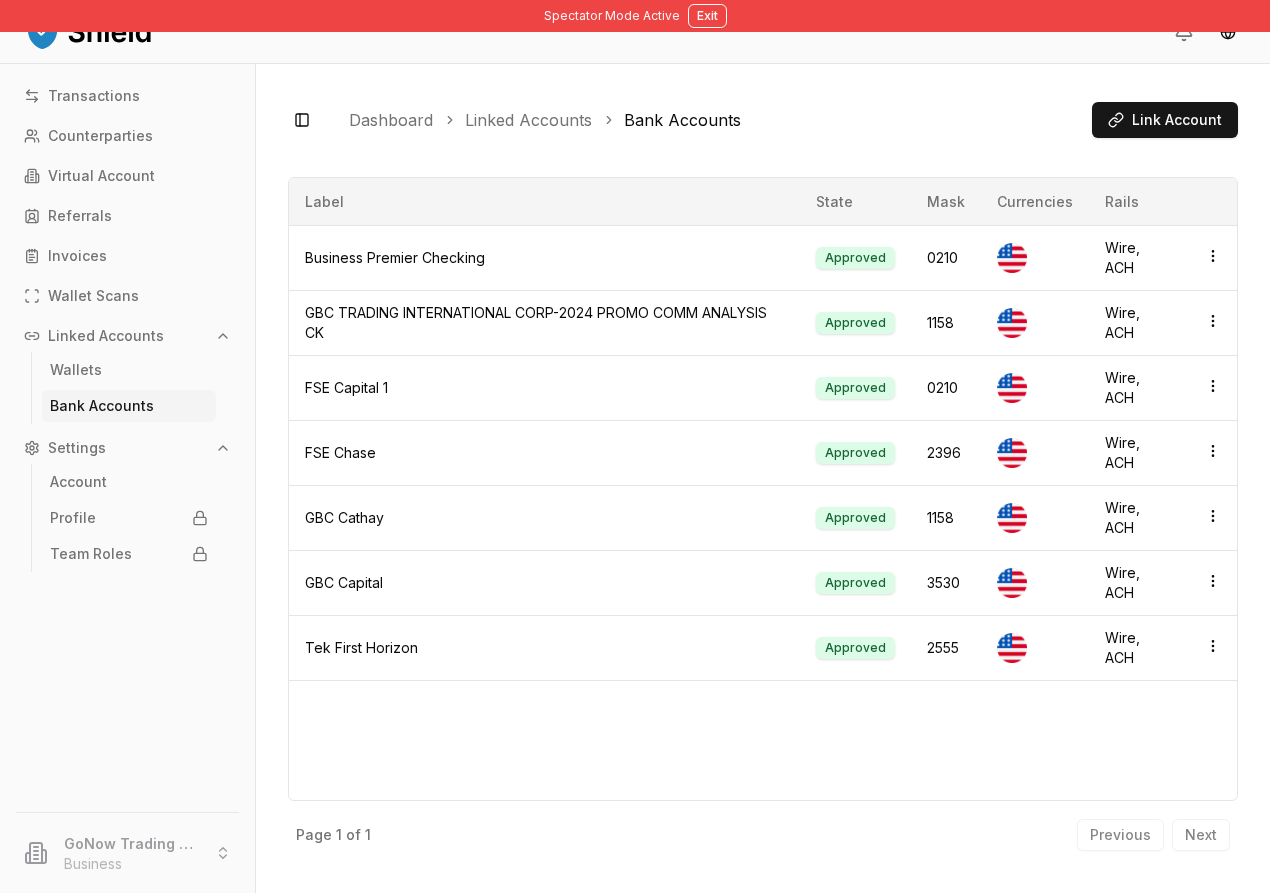 type 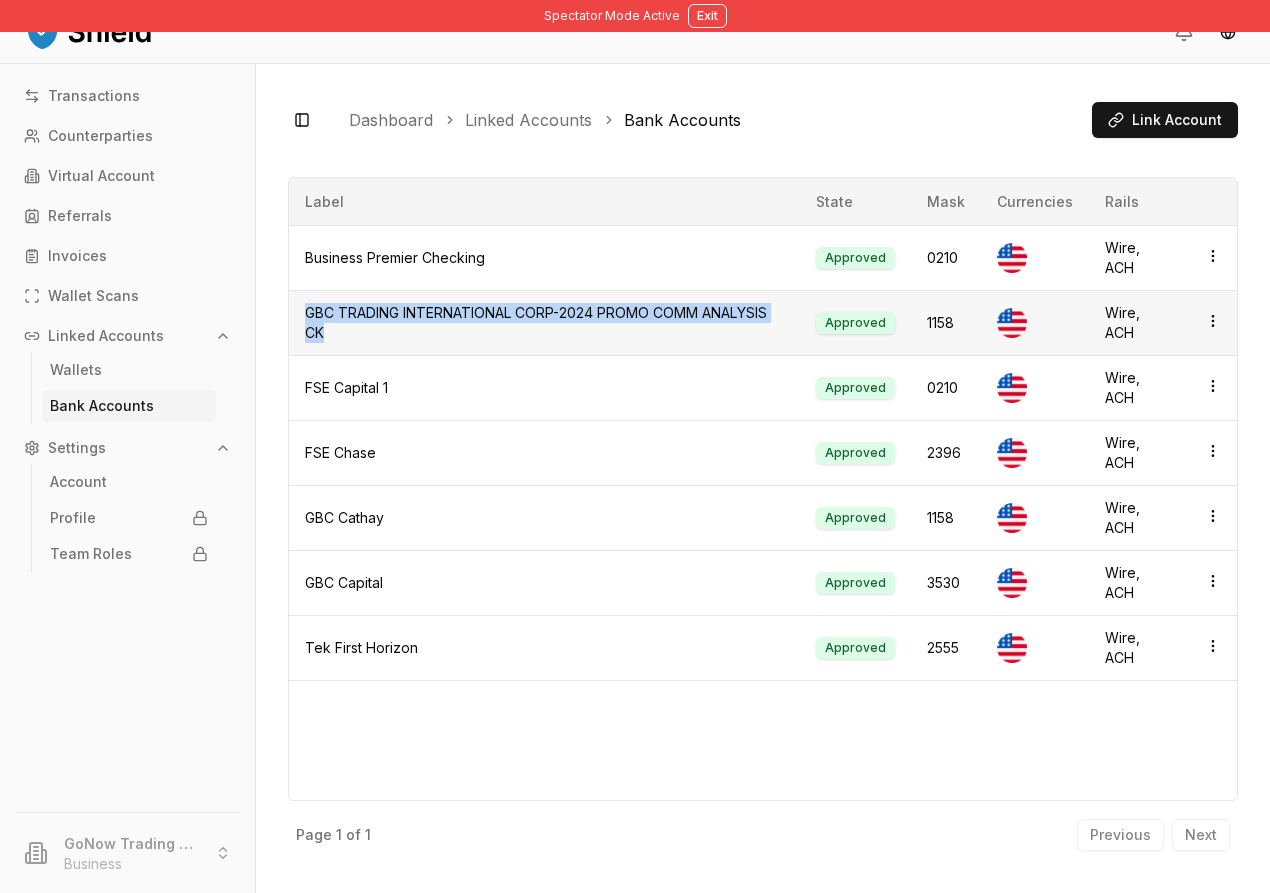 drag, startPoint x: 502, startPoint y: 406, endPoint x: 369, endPoint y: 351, distance: 143.92358 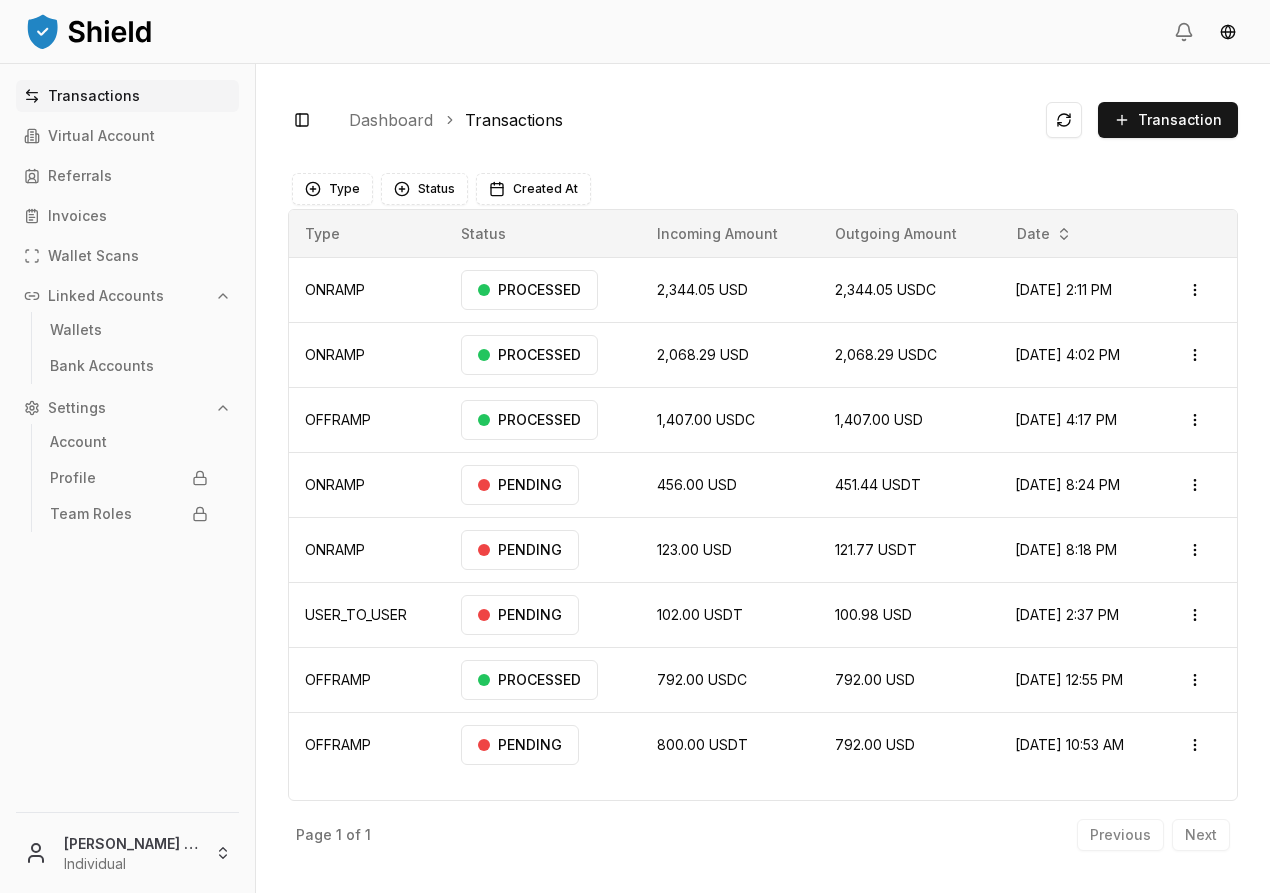 scroll, scrollTop: 0, scrollLeft: 0, axis: both 